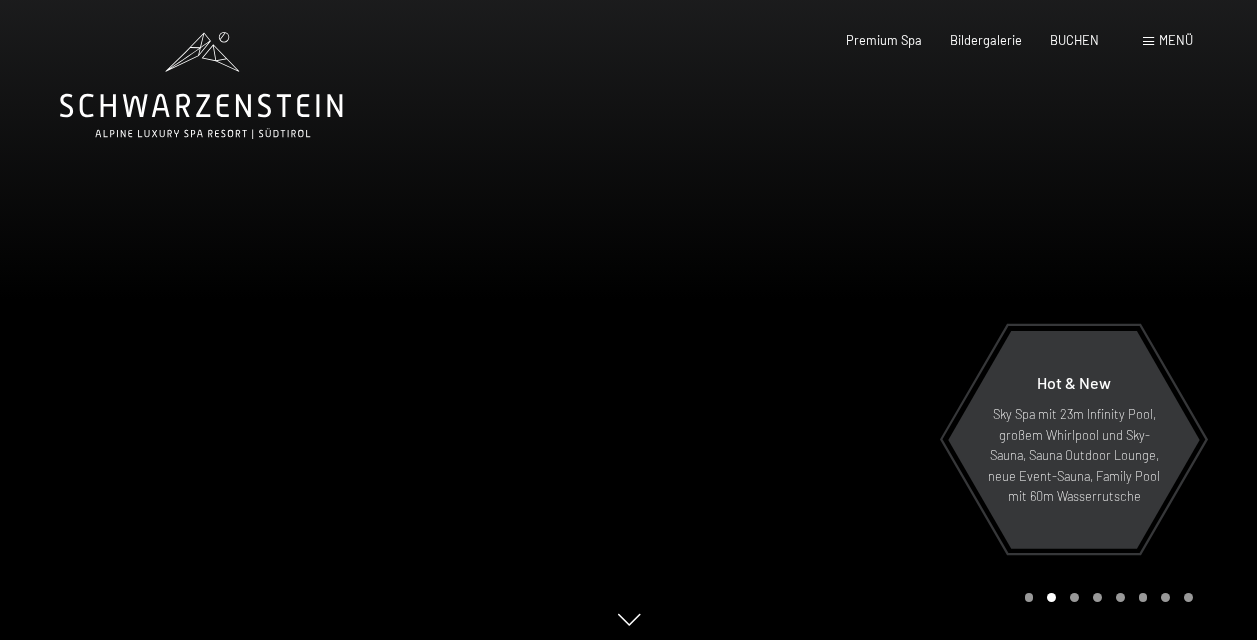 scroll, scrollTop: 0, scrollLeft: 0, axis: both 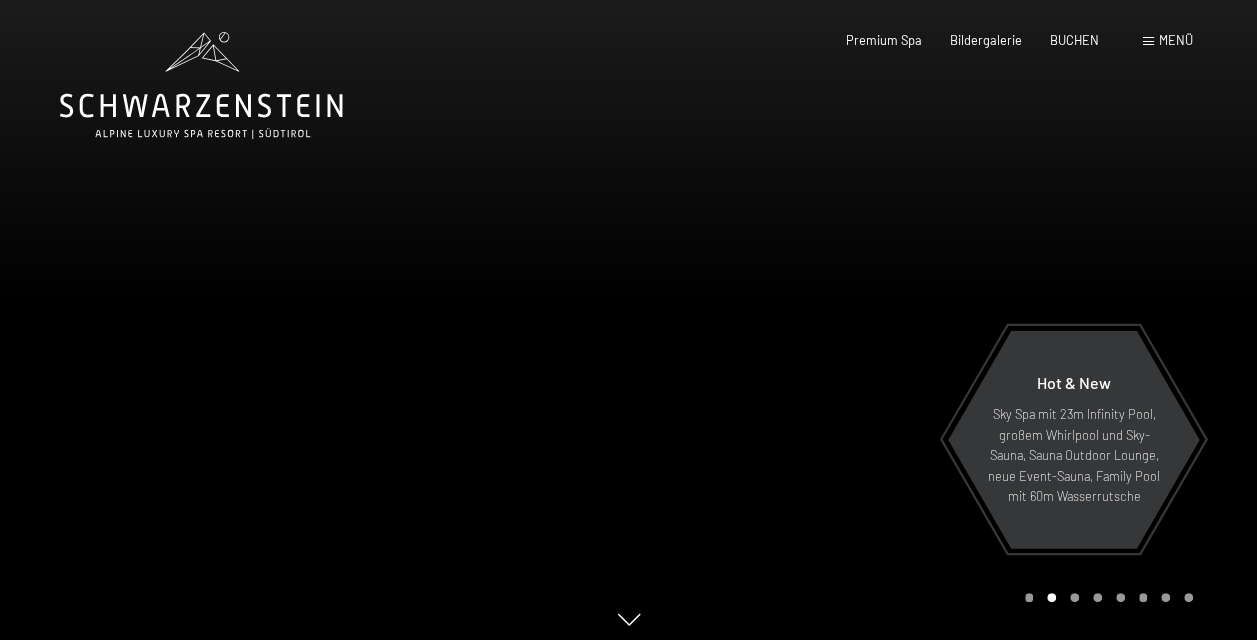 click at bounding box center [1148, 41] 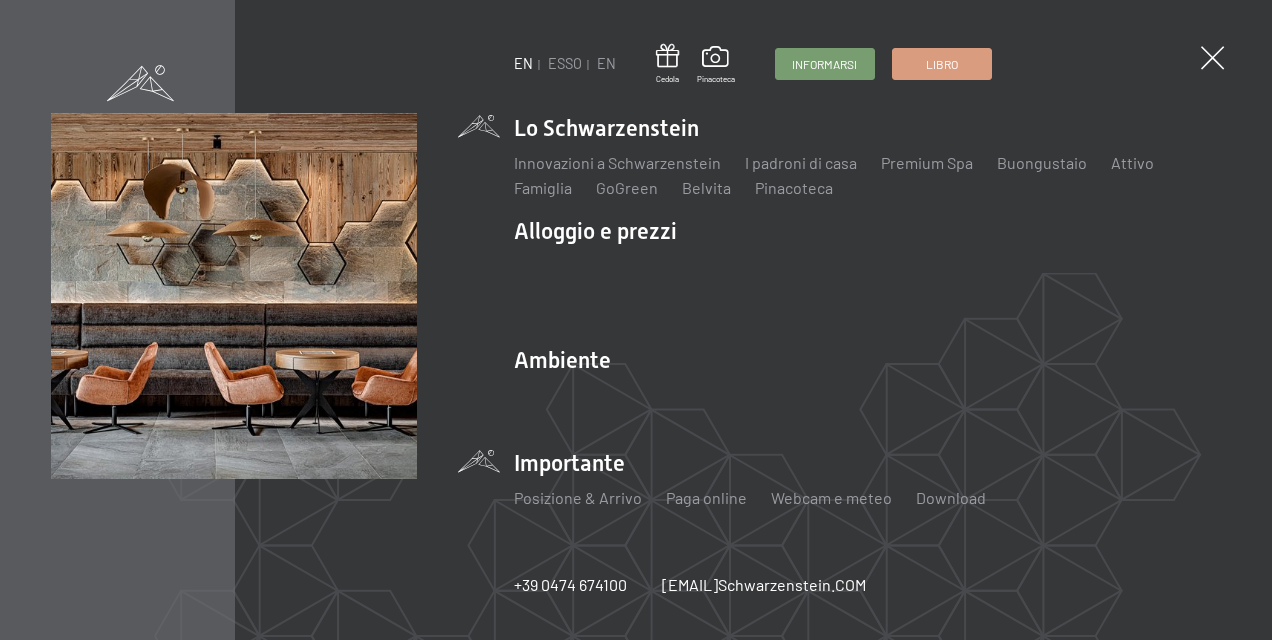 click on "Posizione & Arrivo" at bounding box center [578, 498] 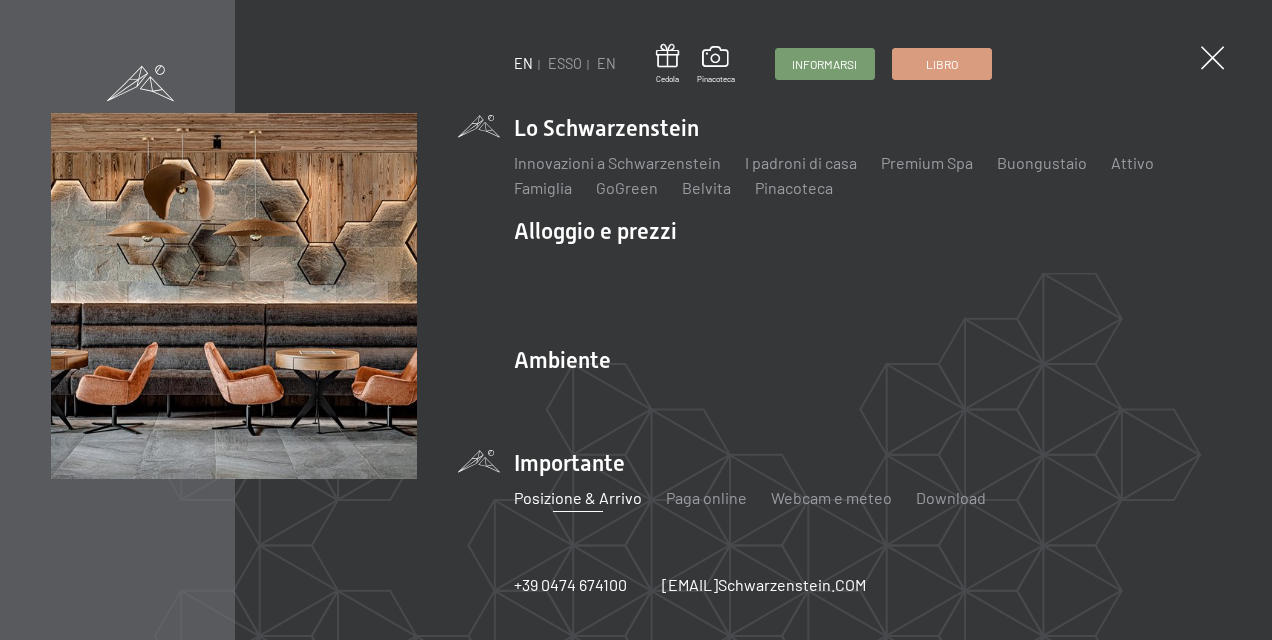 click on "Posizione & Arrivo" at bounding box center [578, 497] 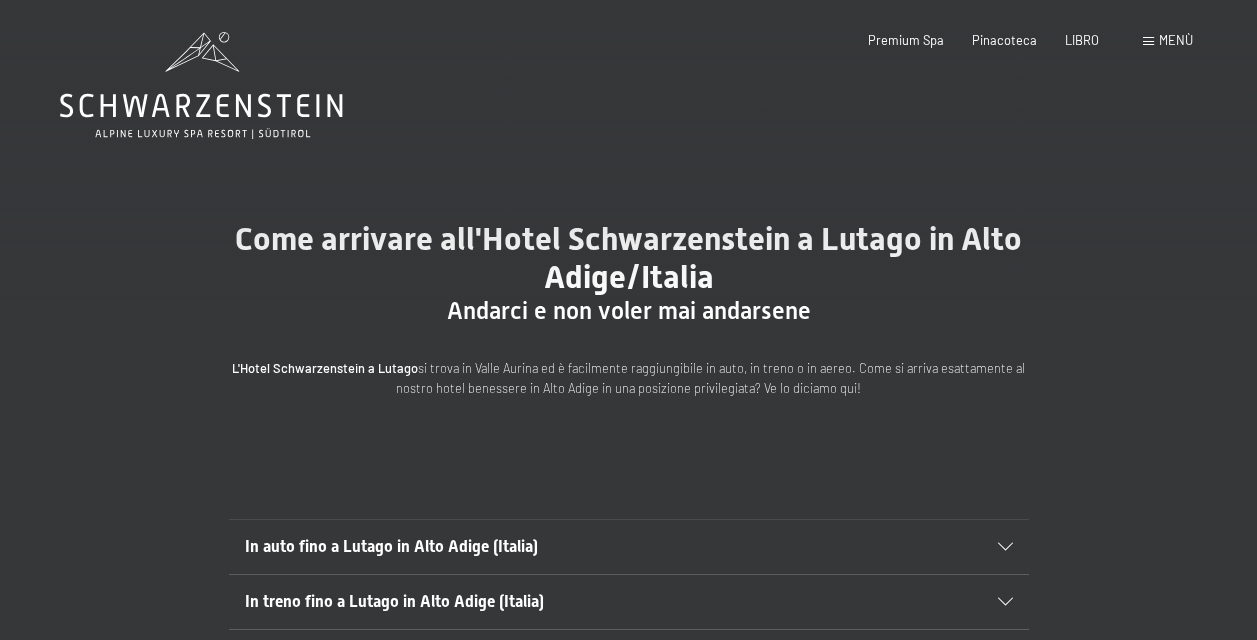 scroll, scrollTop: 0, scrollLeft: 0, axis: both 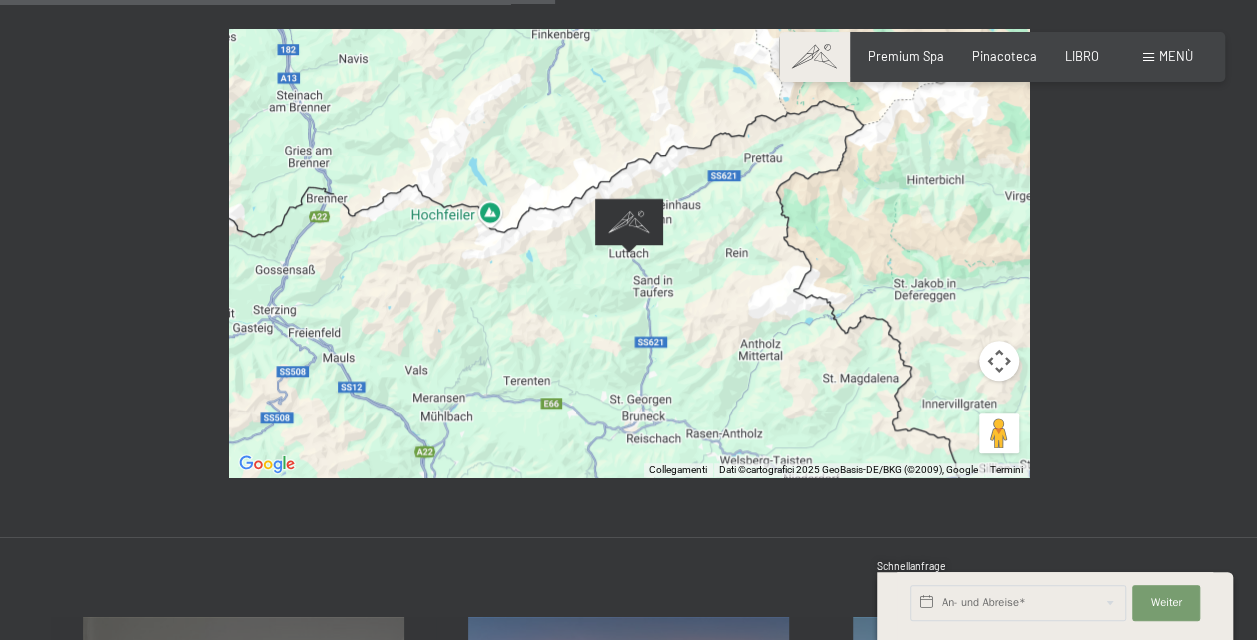 click at bounding box center (999, 361) 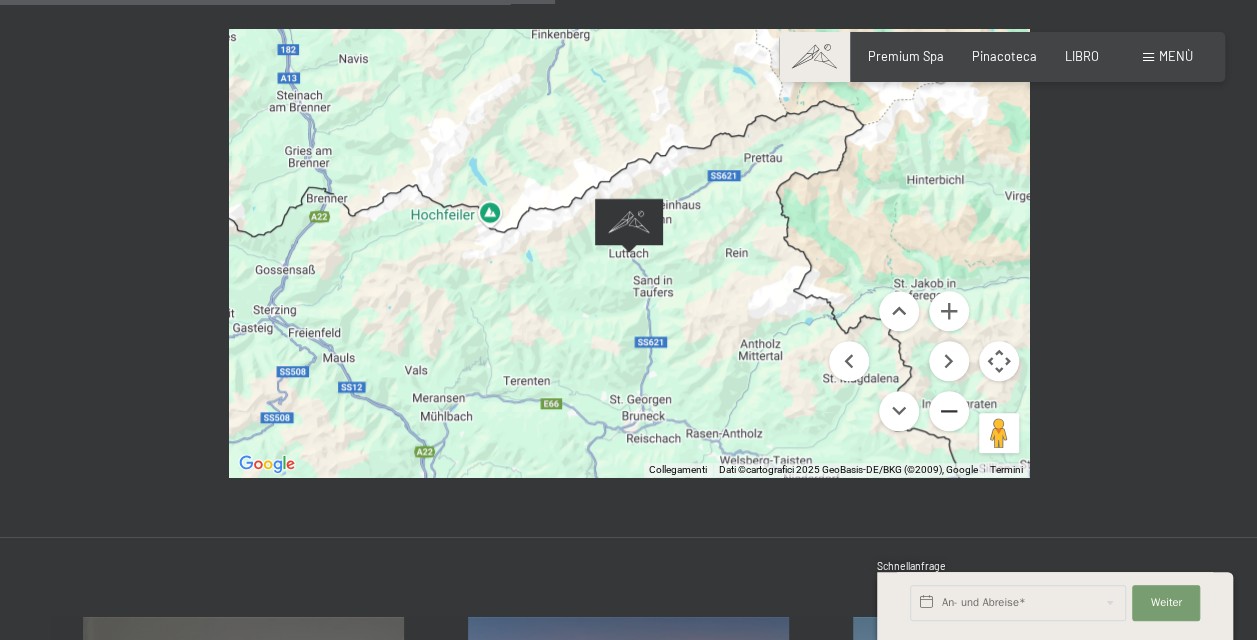 click at bounding box center (949, 411) 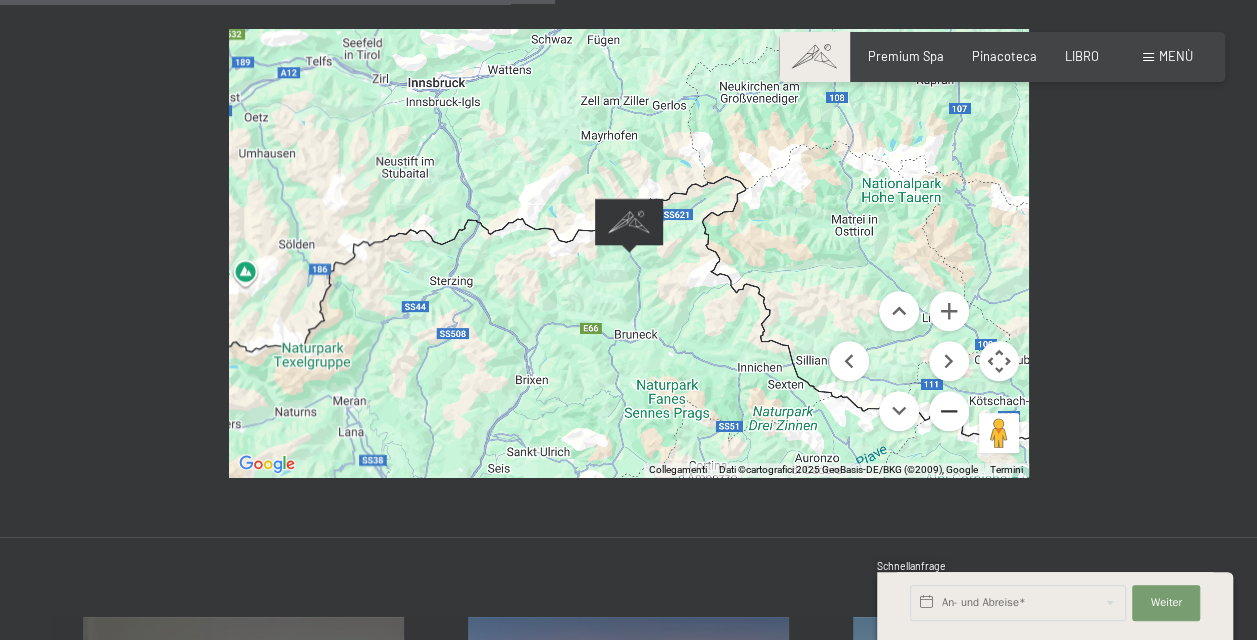 click at bounding box center [949, 411] 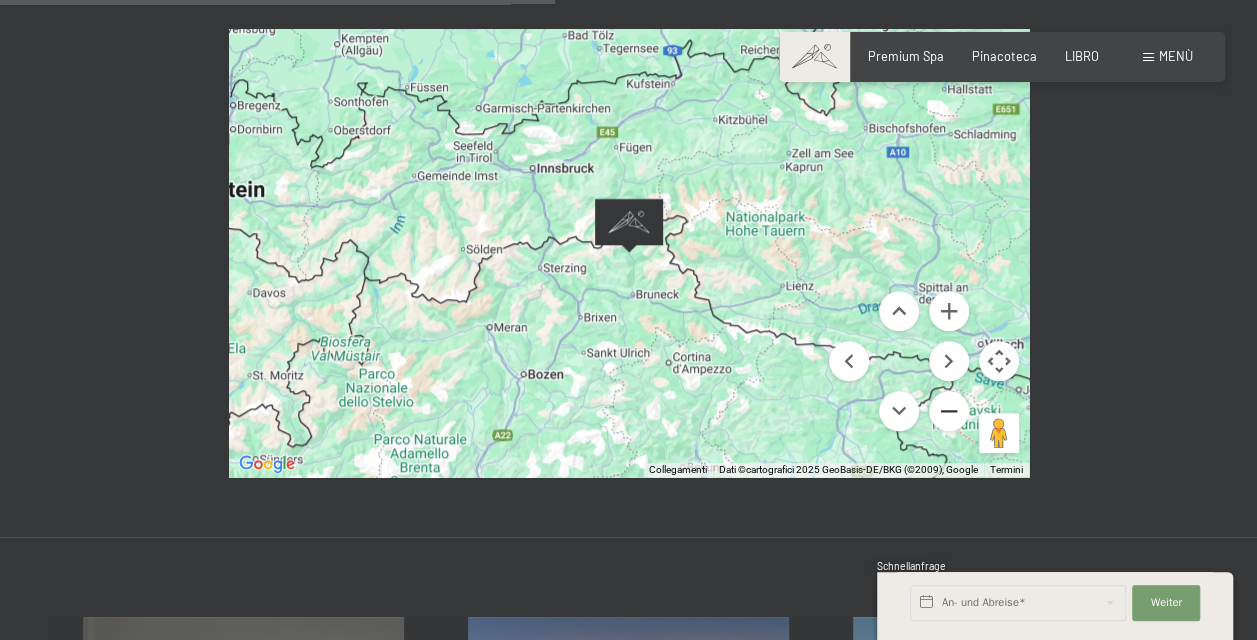 click at bounding box center [949, 411] 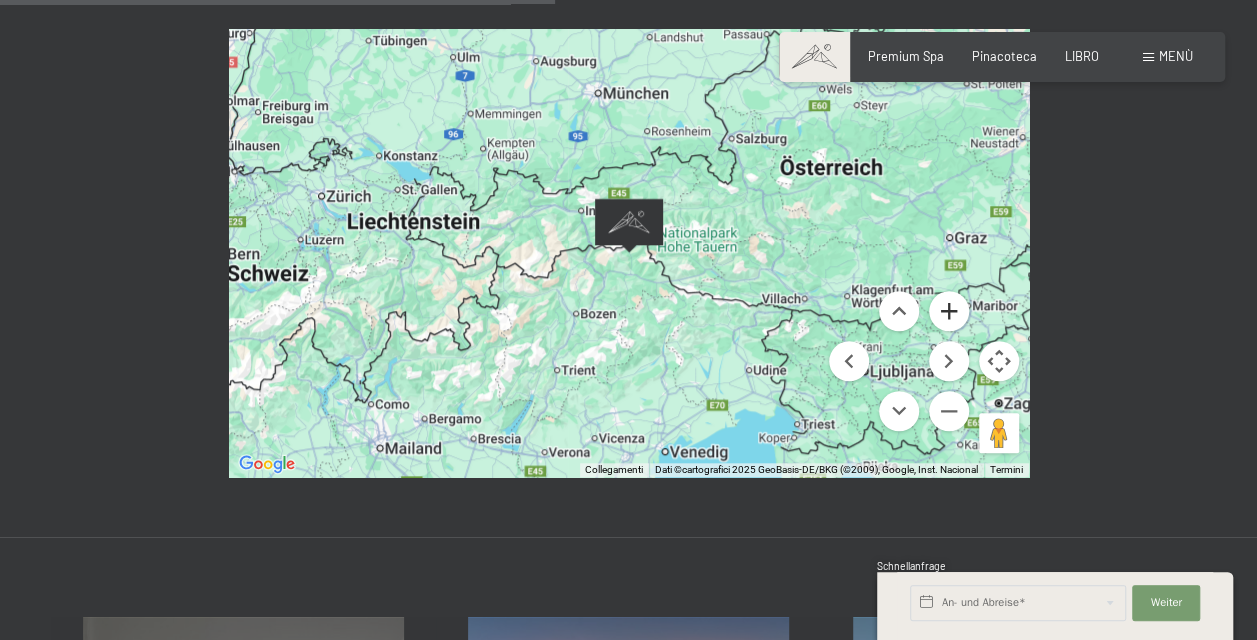 click at bounding box center (949, 311) 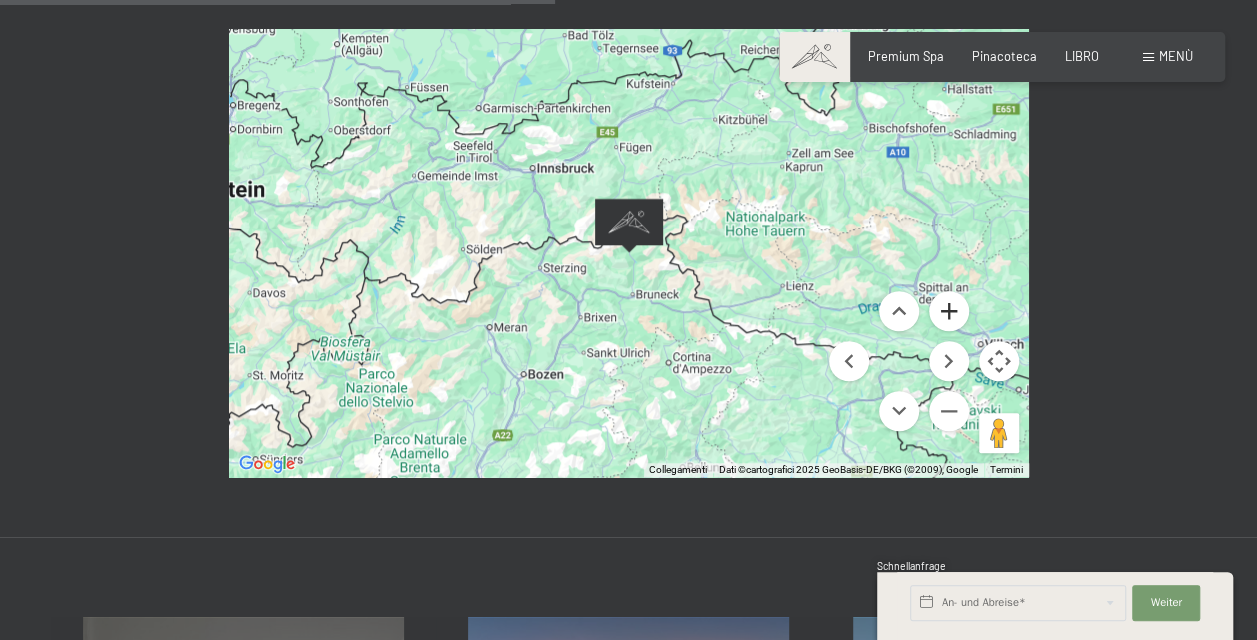 click at bounding box center [949, 311] 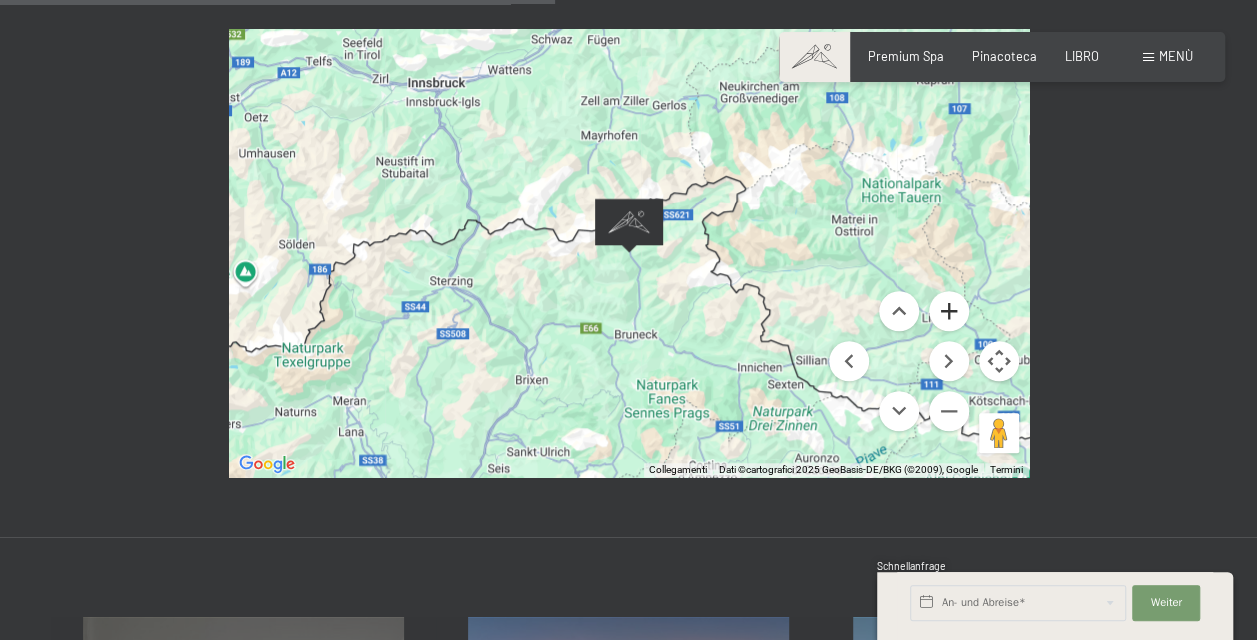 click at bounding box center [949, 311] 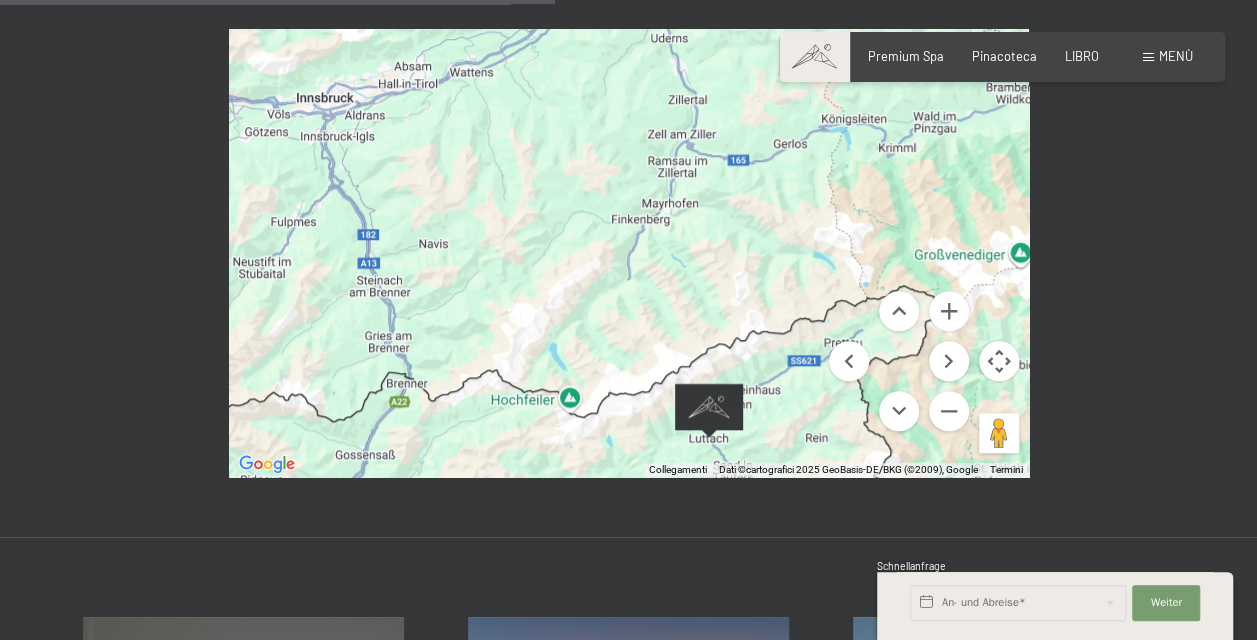 drag, startPoint x: 620, startPoint y: 176, endPoint x: 708, endPoint y: 378, distance: 220.3361 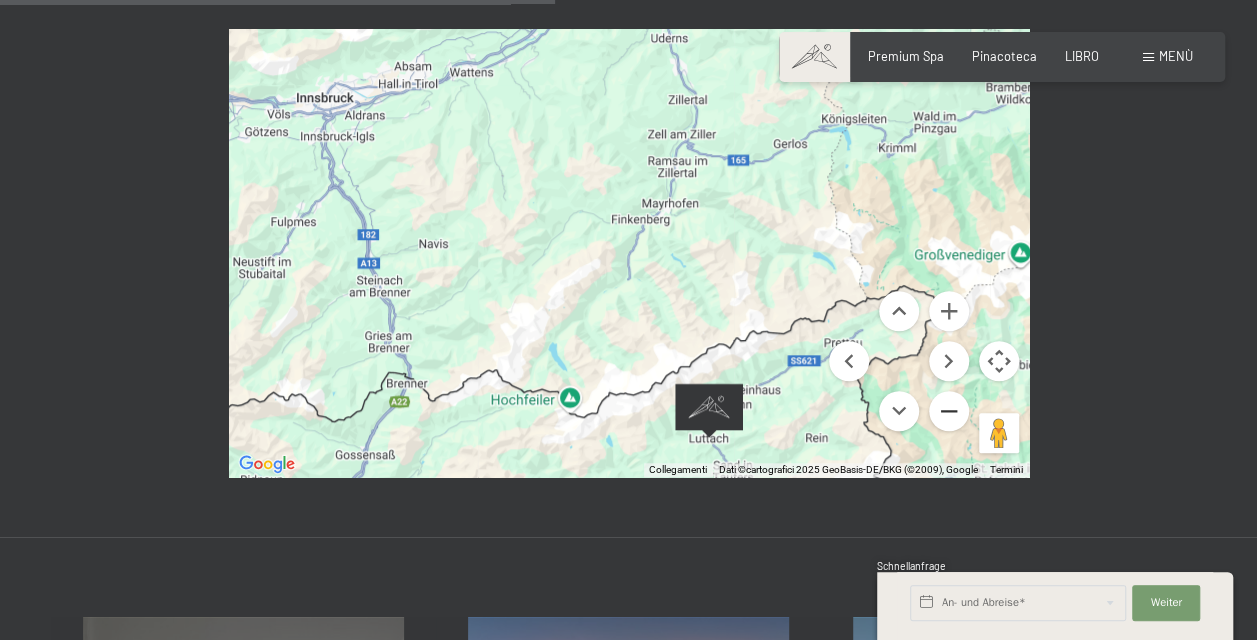 click at bounding box center (949, 411) 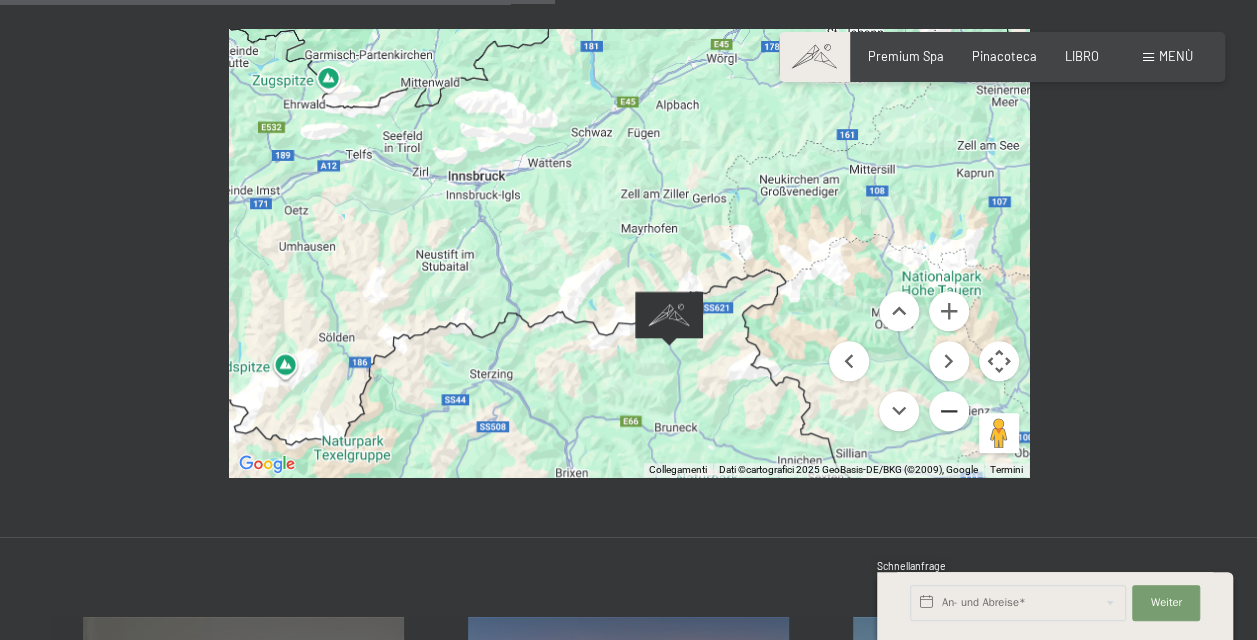 click at bounding box center [949, 411] 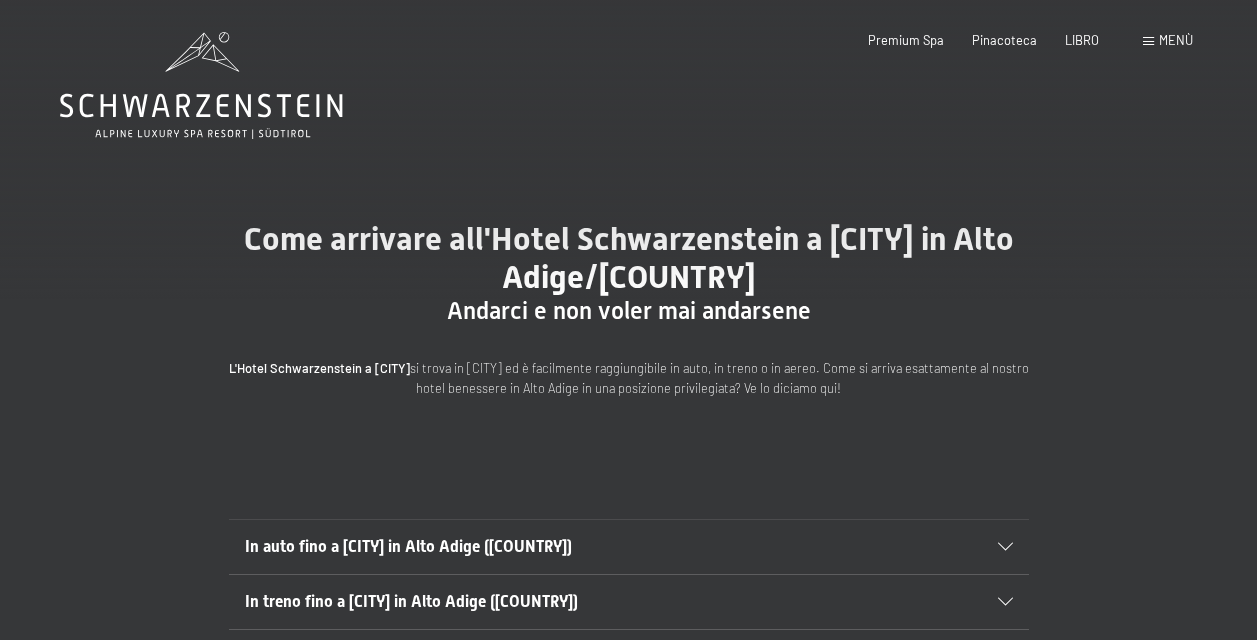 scroll, scrollTop: 0, scrollLeft: 0, axis: both 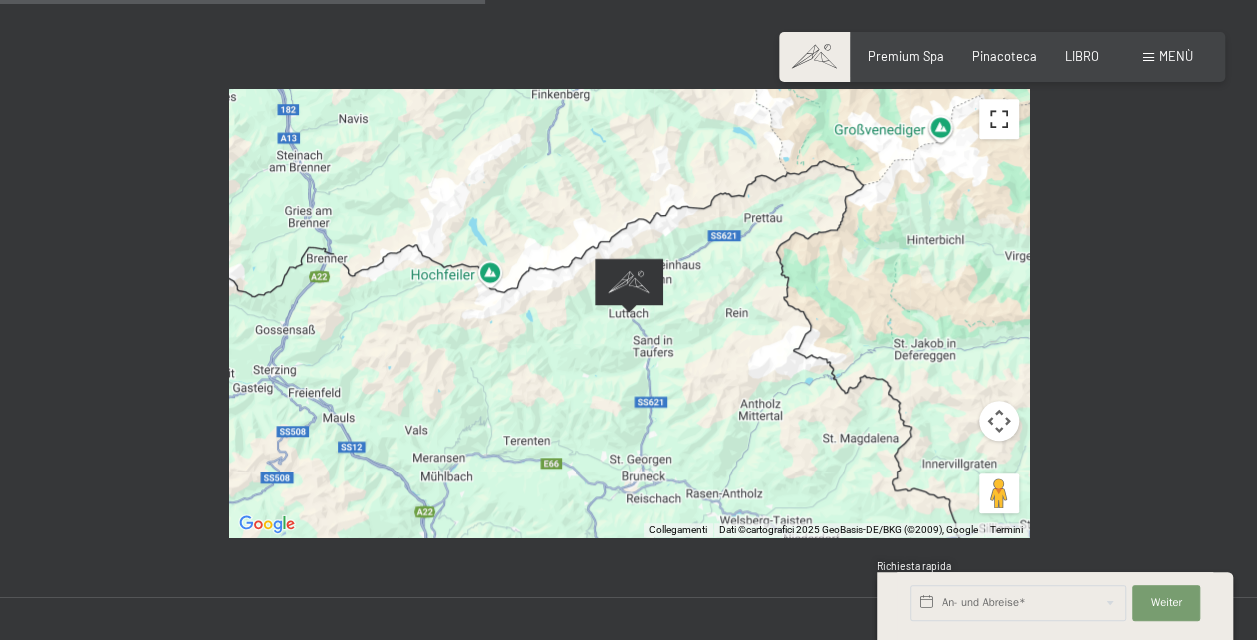 click at bounding box center [999, 119] 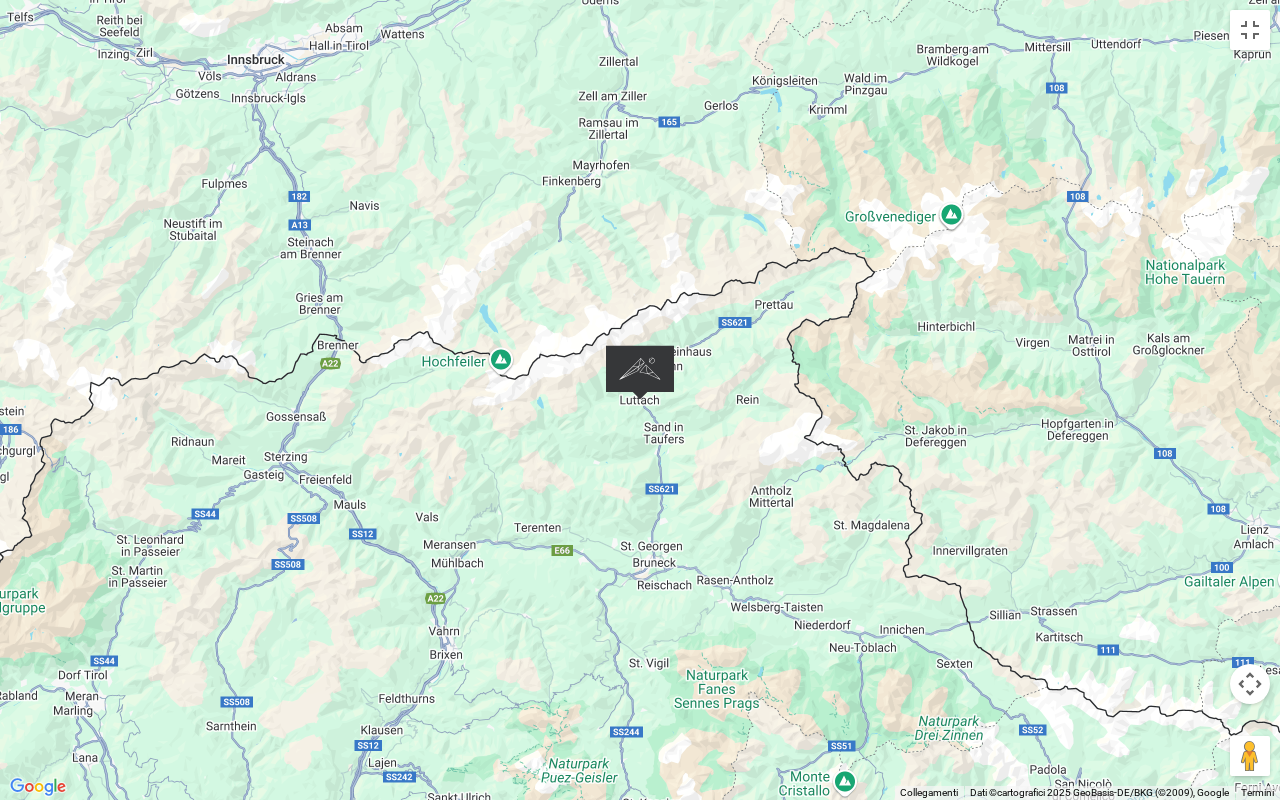 click on "Per spostarsi da un elemento all'altro, premere i tasti freccia di conseguenza." at bounding box center [640, 400] 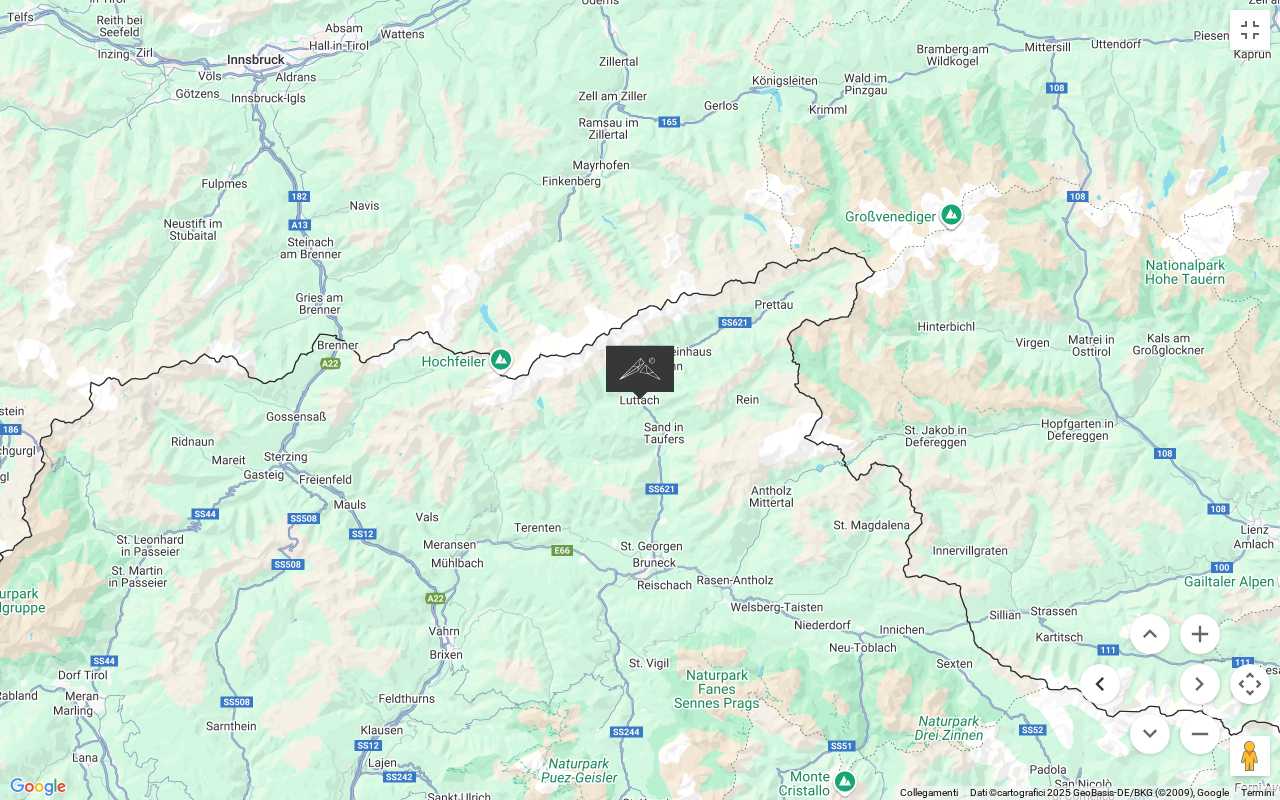 click at bounding box center (1100, 684) 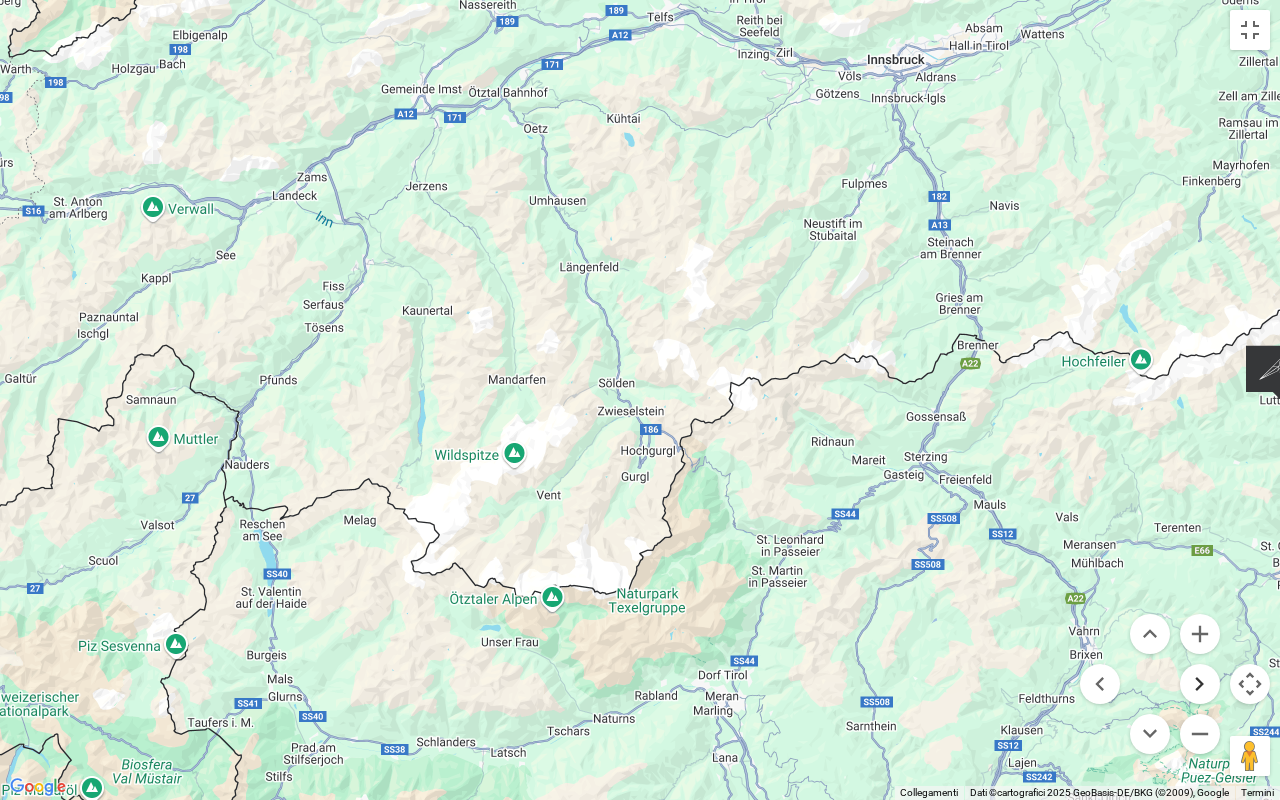 click at bounding box center [1200, 684] 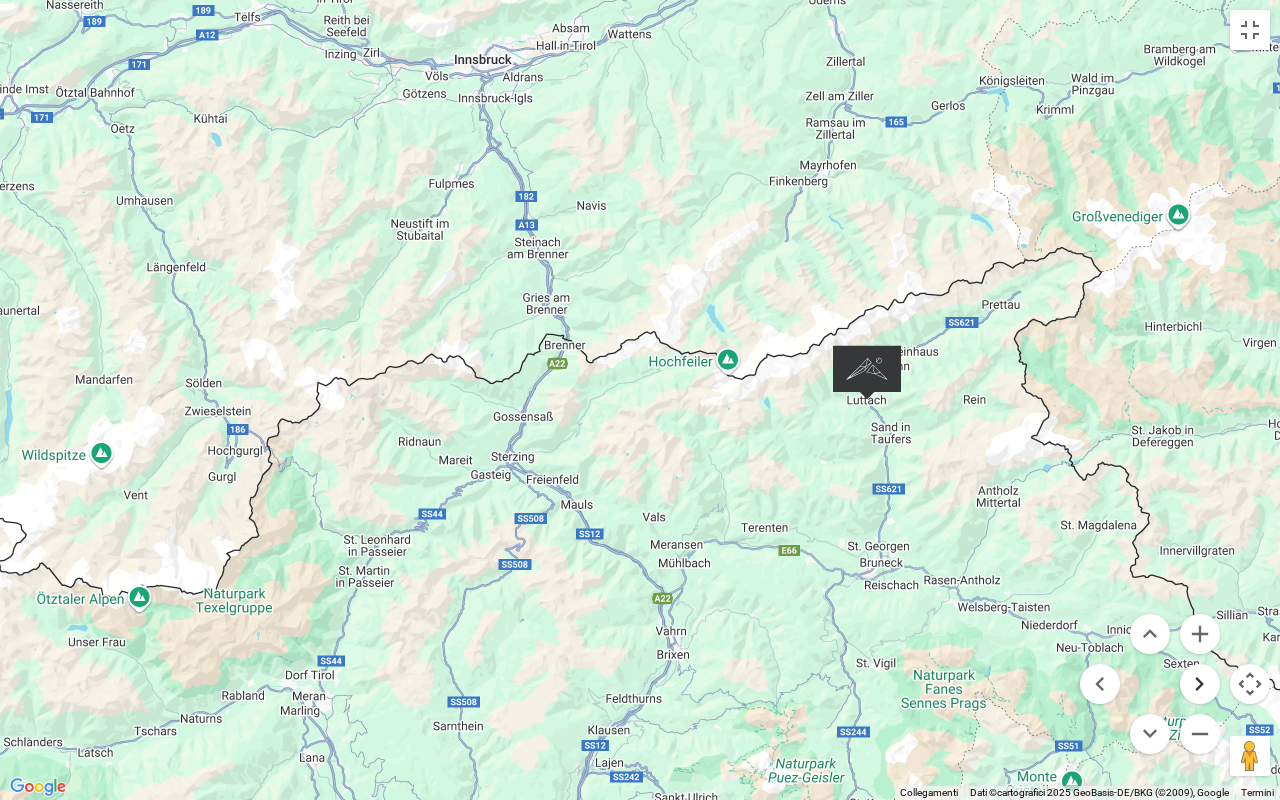 click at bounding box center [1200, 684] 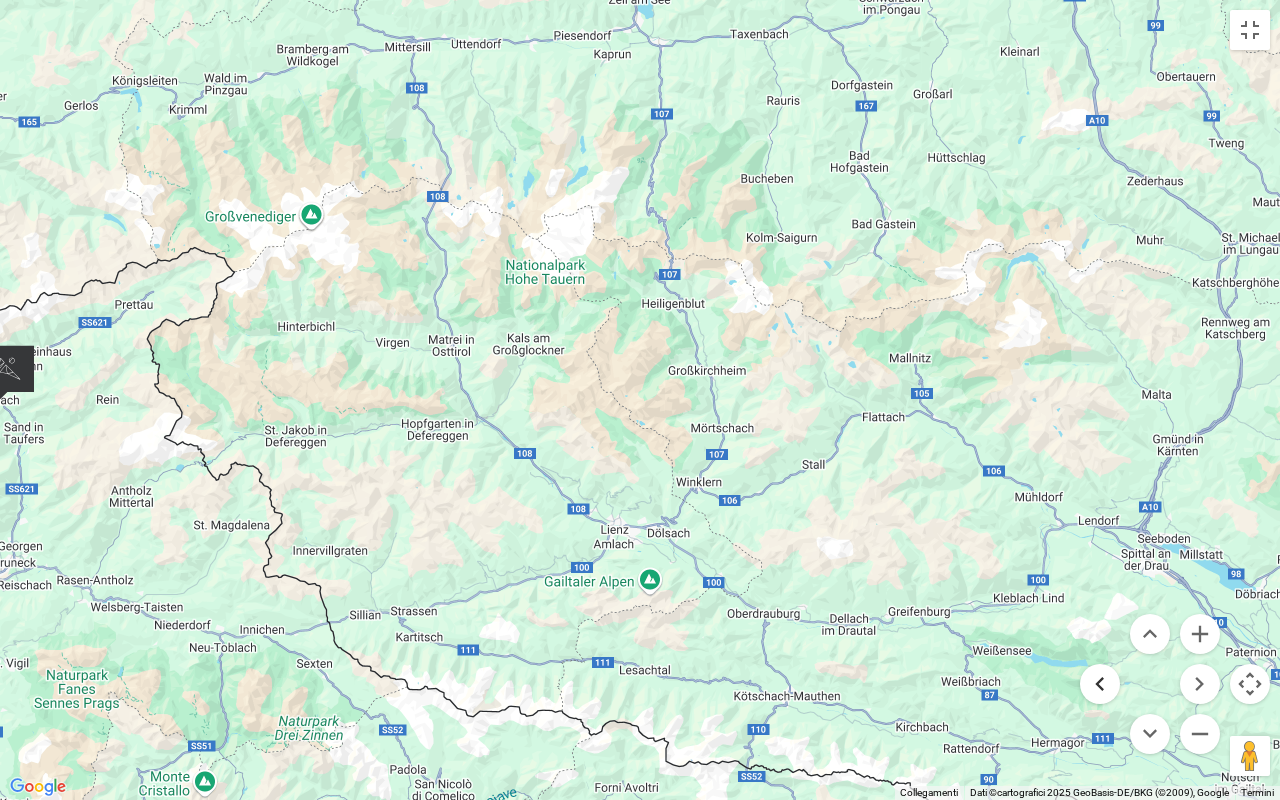 click at bounding box center (1100, 684) 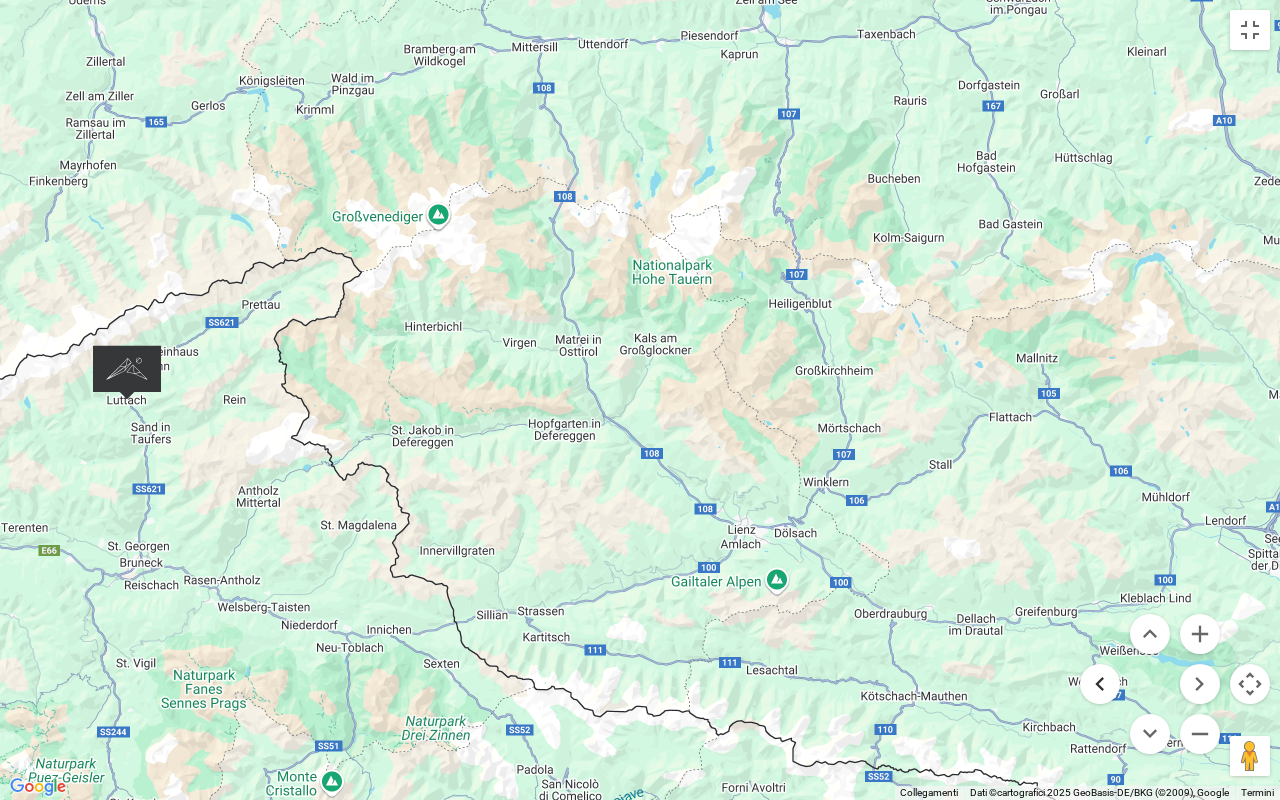 click at bounding box center (1100, 684) 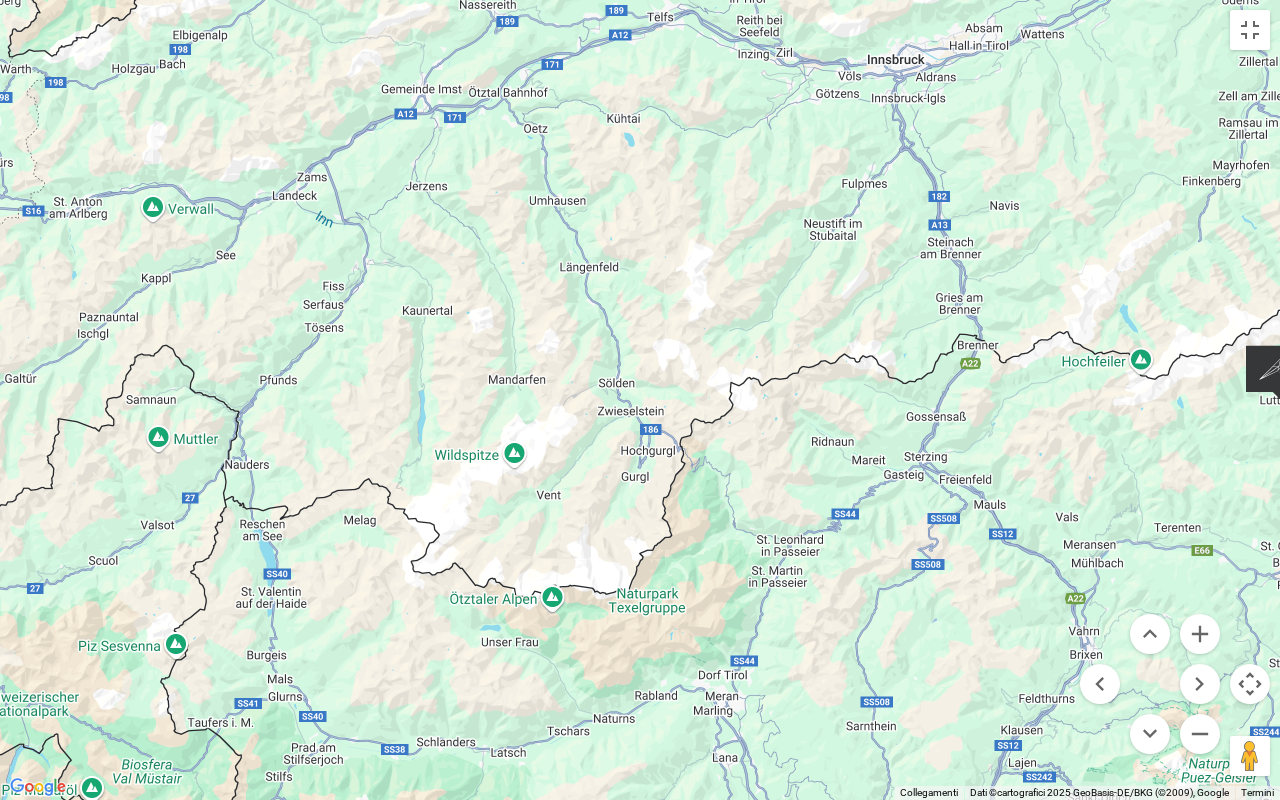 click on "Per spostarsi da un elemento all'altro, premere i tasti freccia di conseguenza." at bounding box center (640, 400) 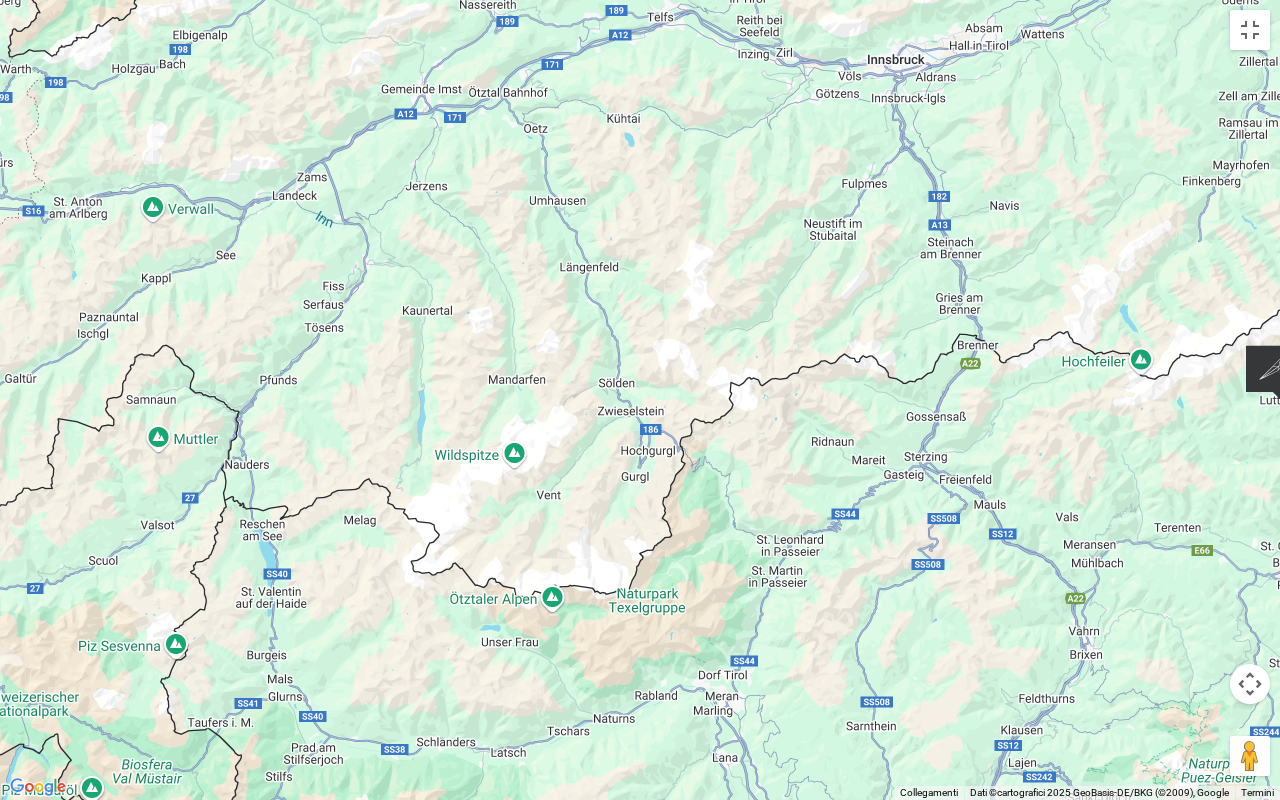 click at bounding box center (1250, 684) 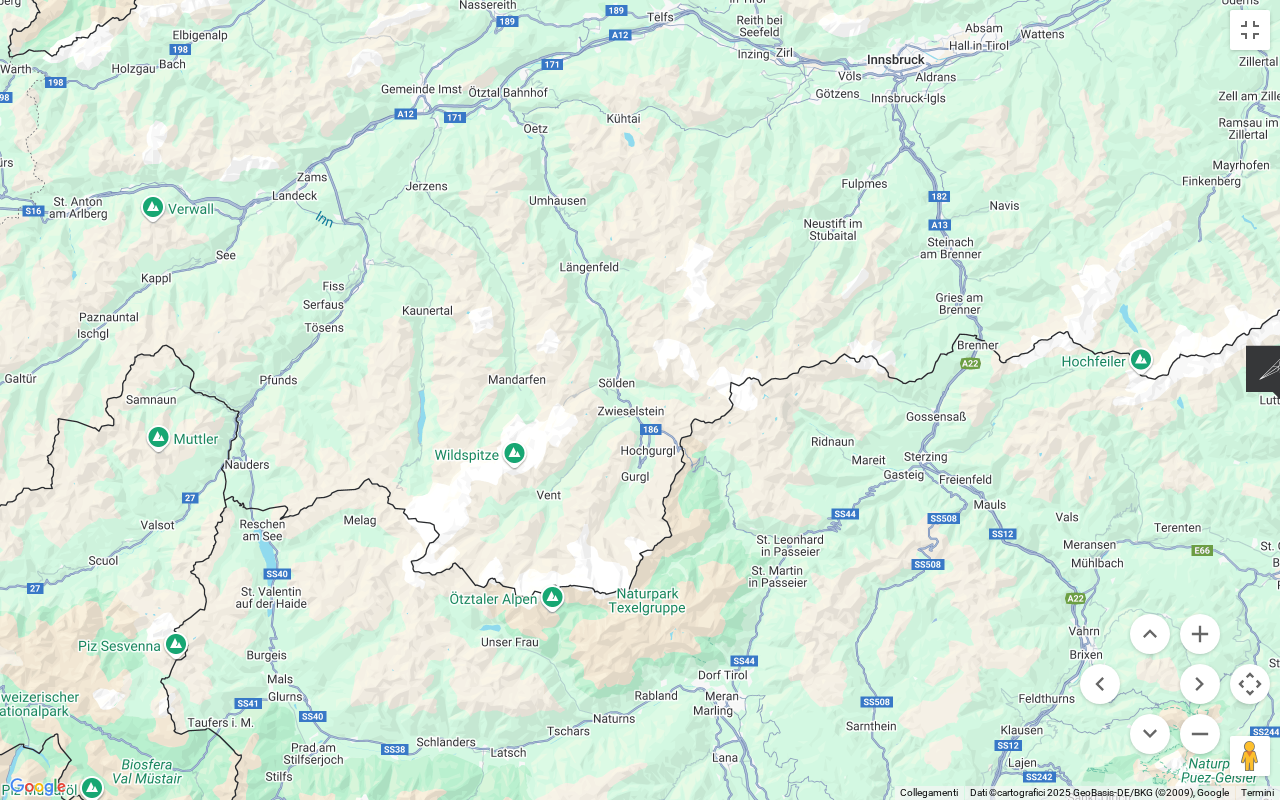 click at bounding box center (1250, 684) 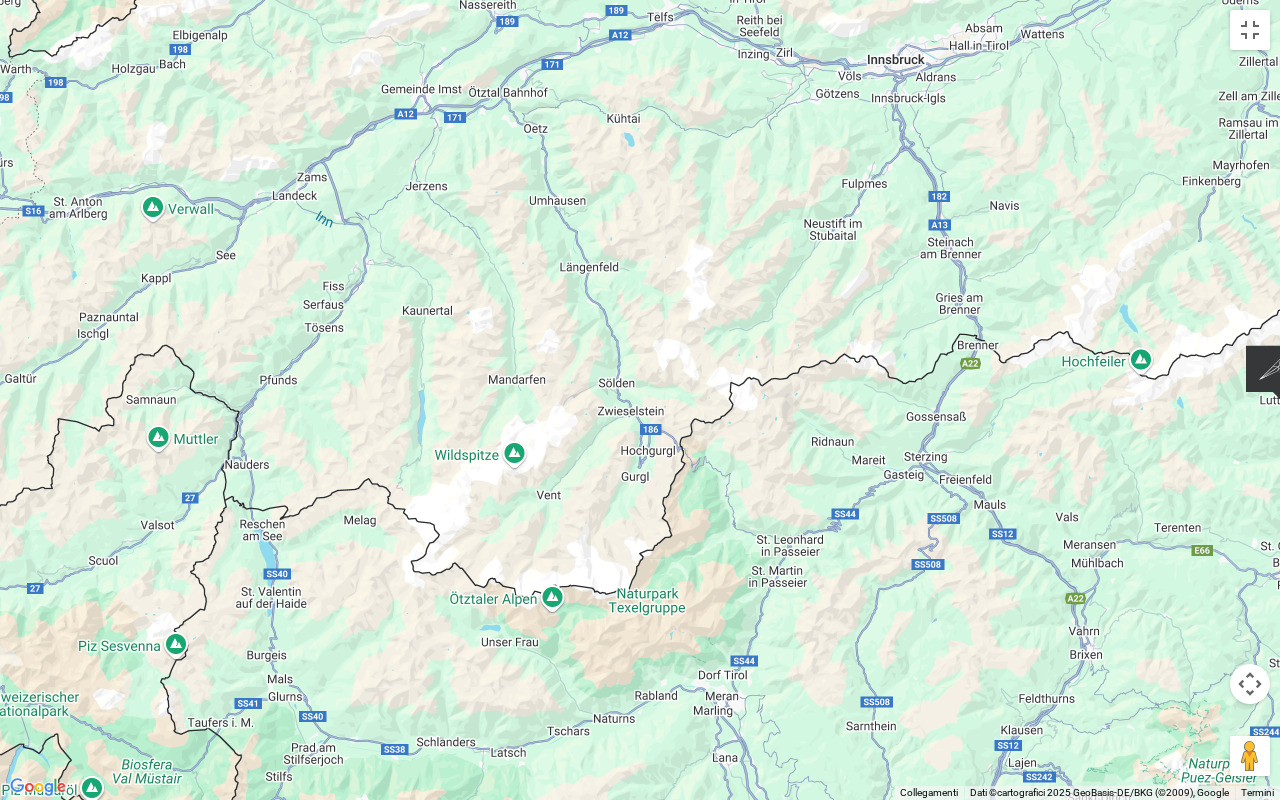 click at bounding box center (1250, 684) 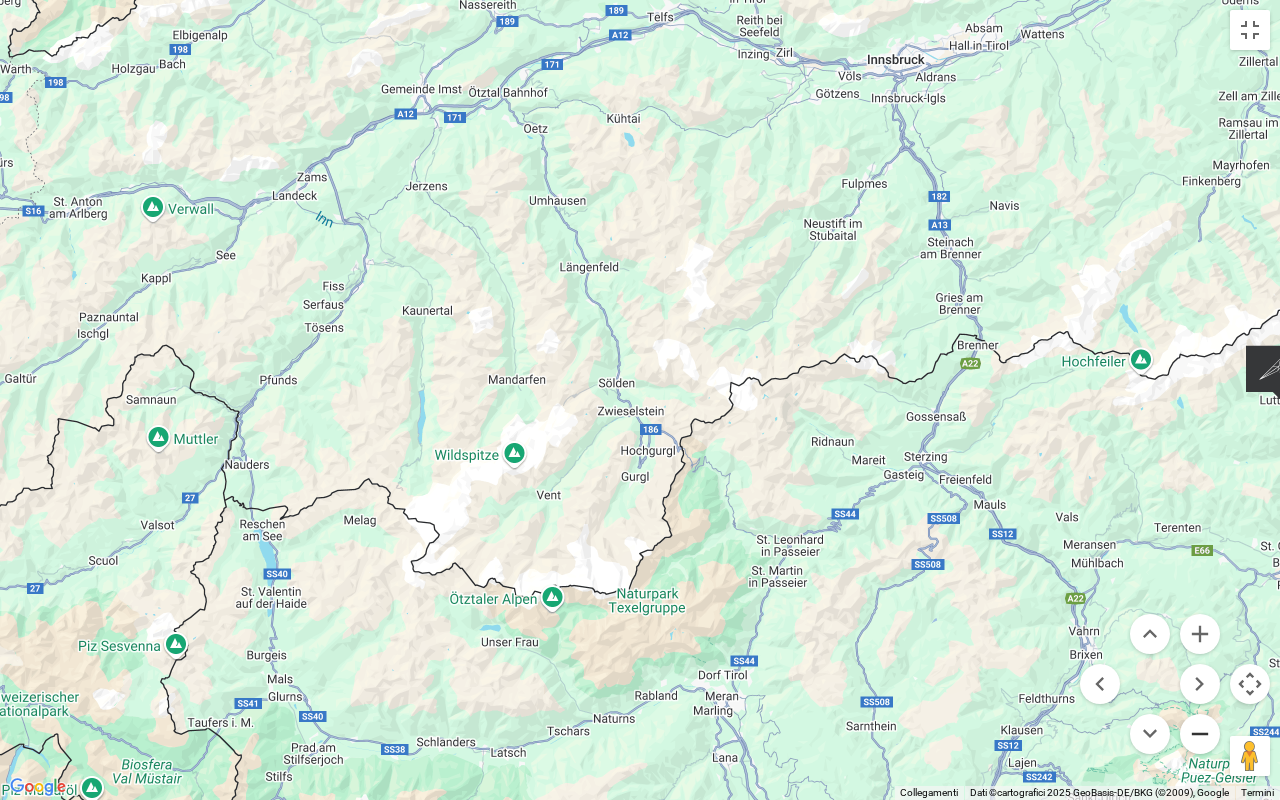 click at bounding box center [1200, 734] 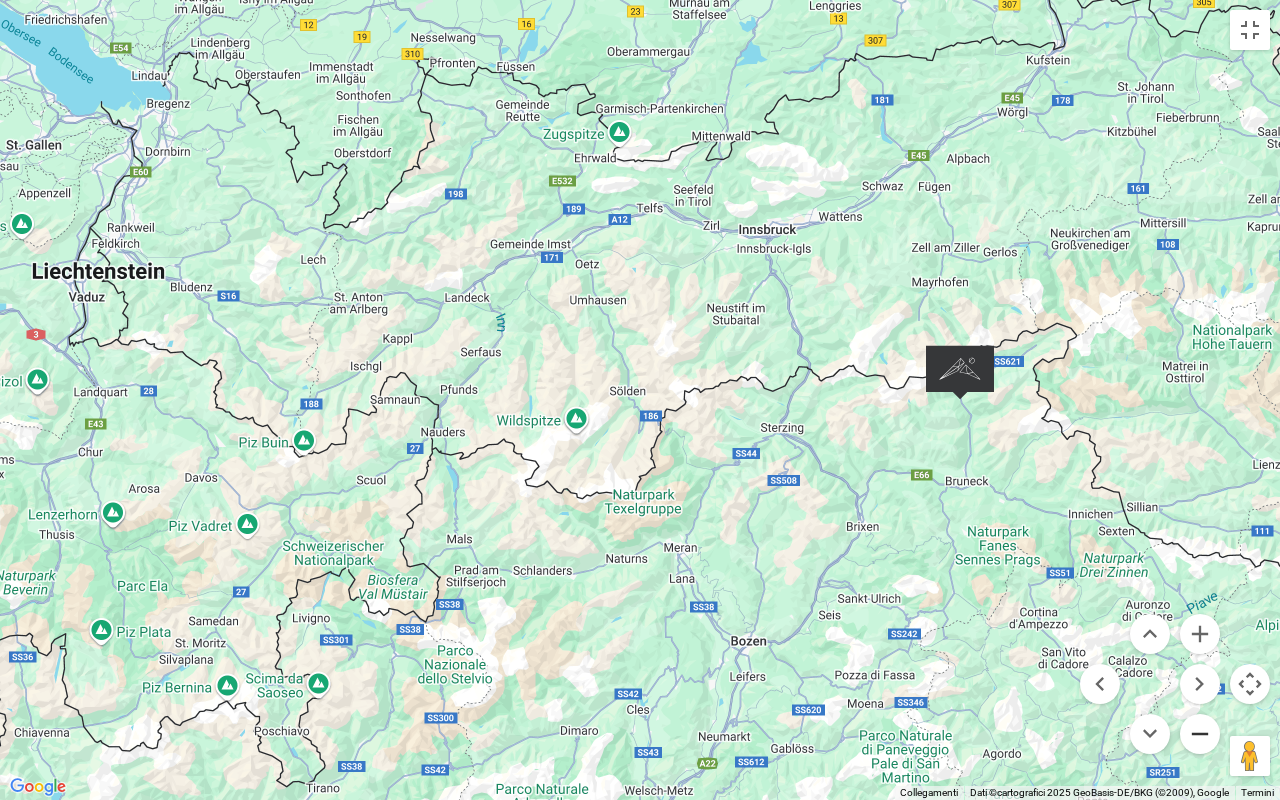 click at bounding box center (1200, 734) 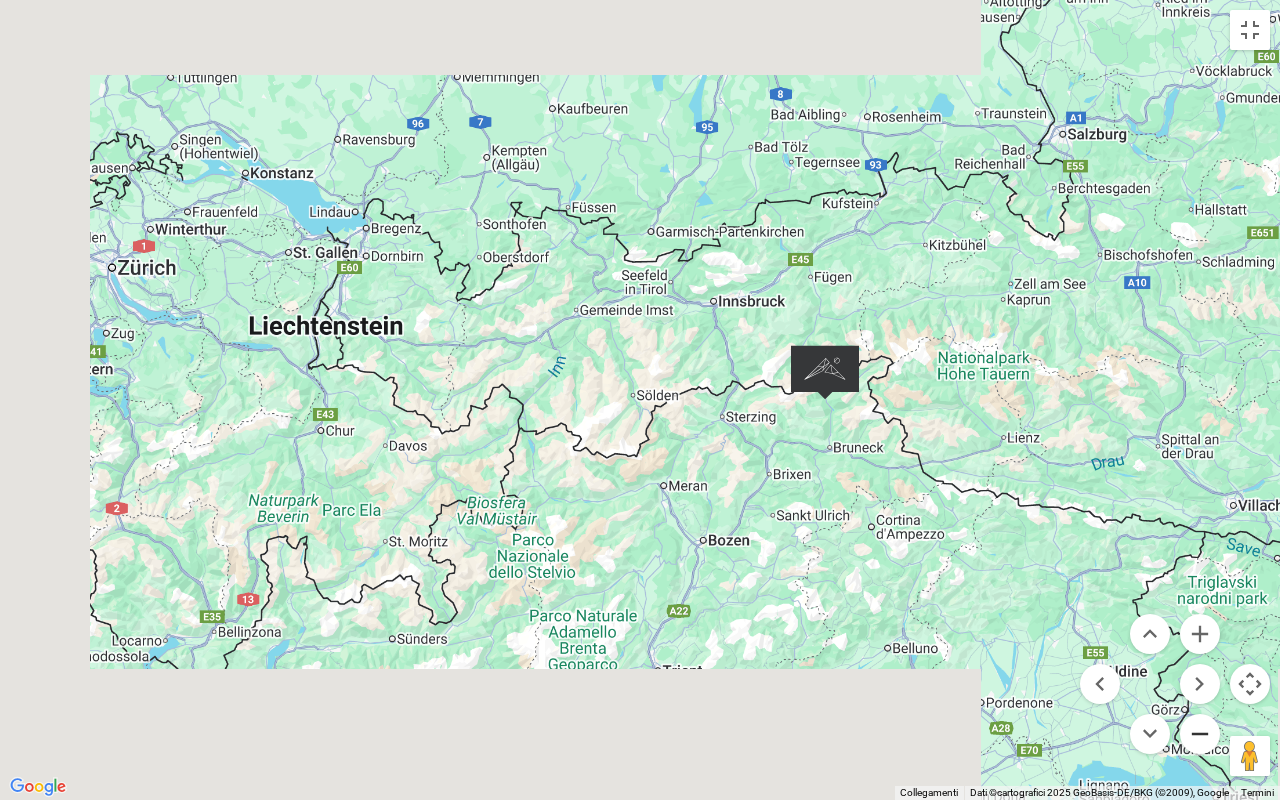 click at bounding box center [1200, 734] 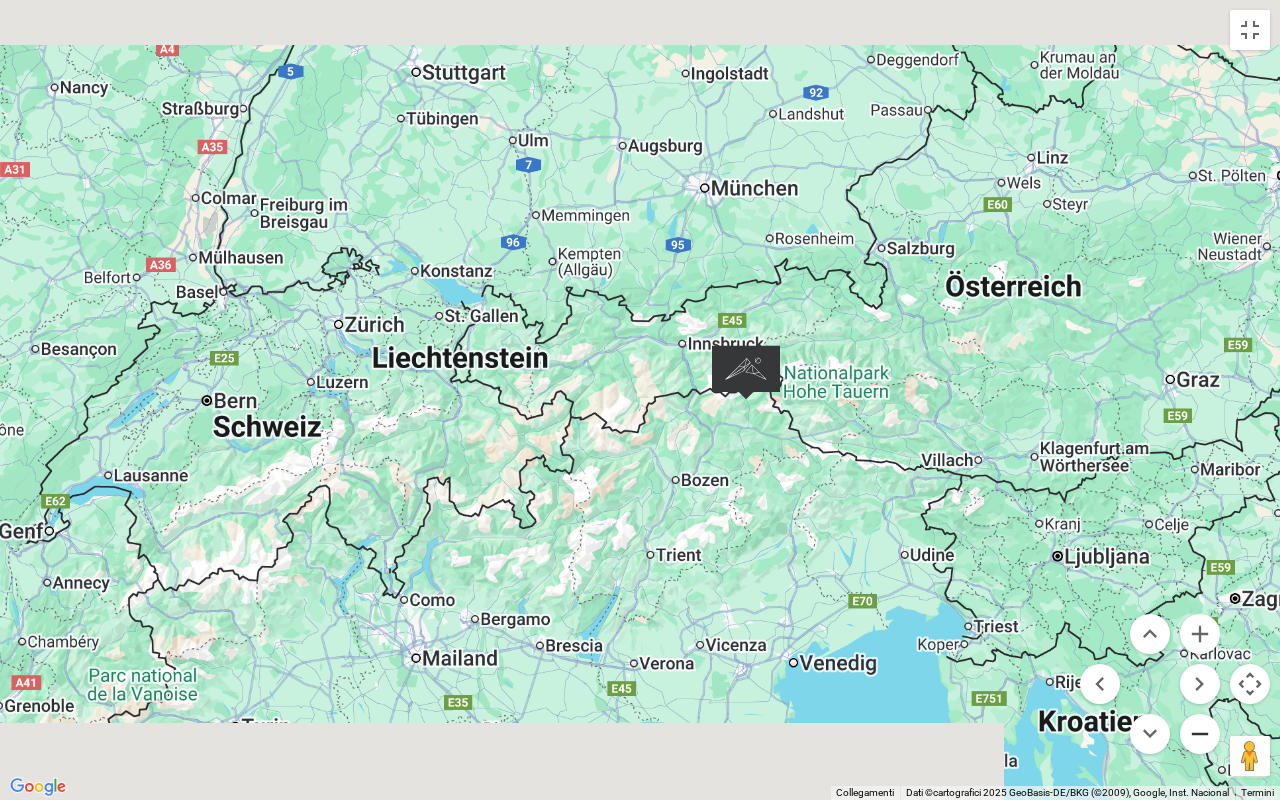 click at bounding box center (1200, 734) 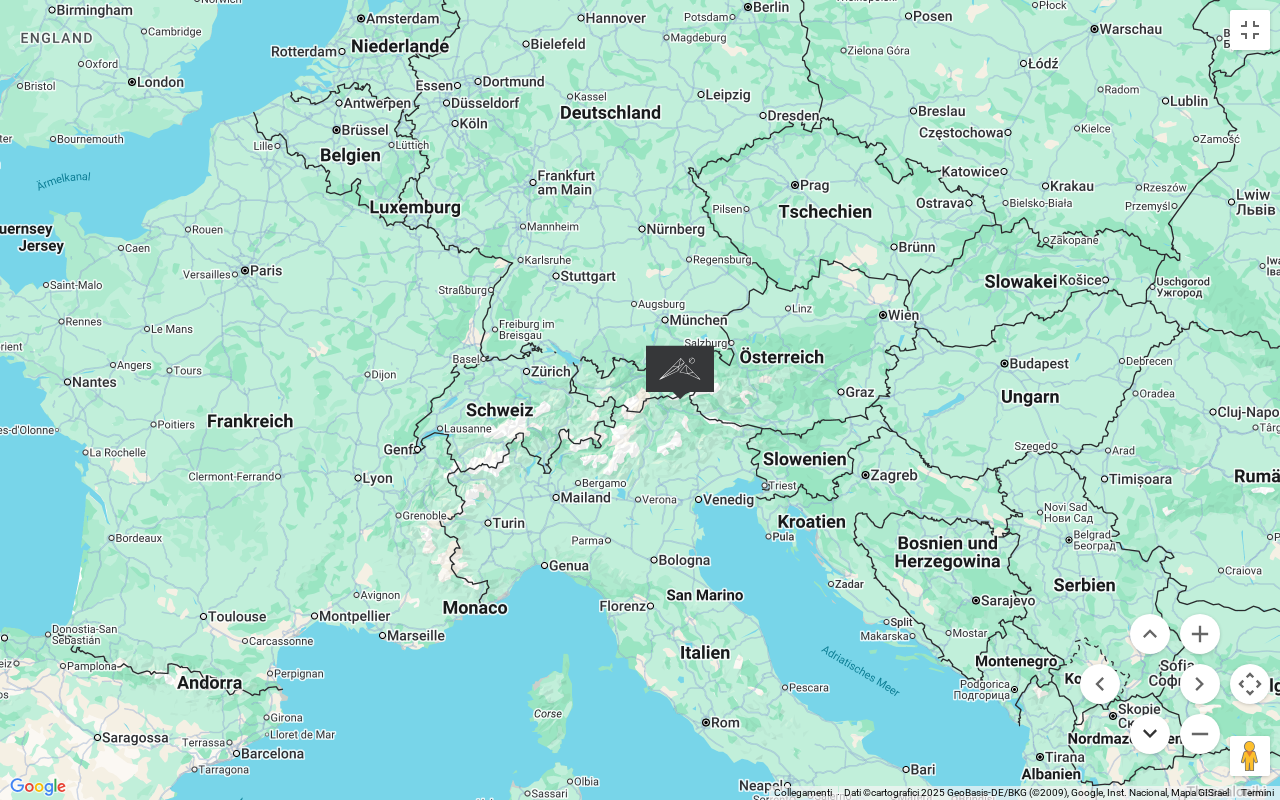 click at bounding box center (1150, 734) 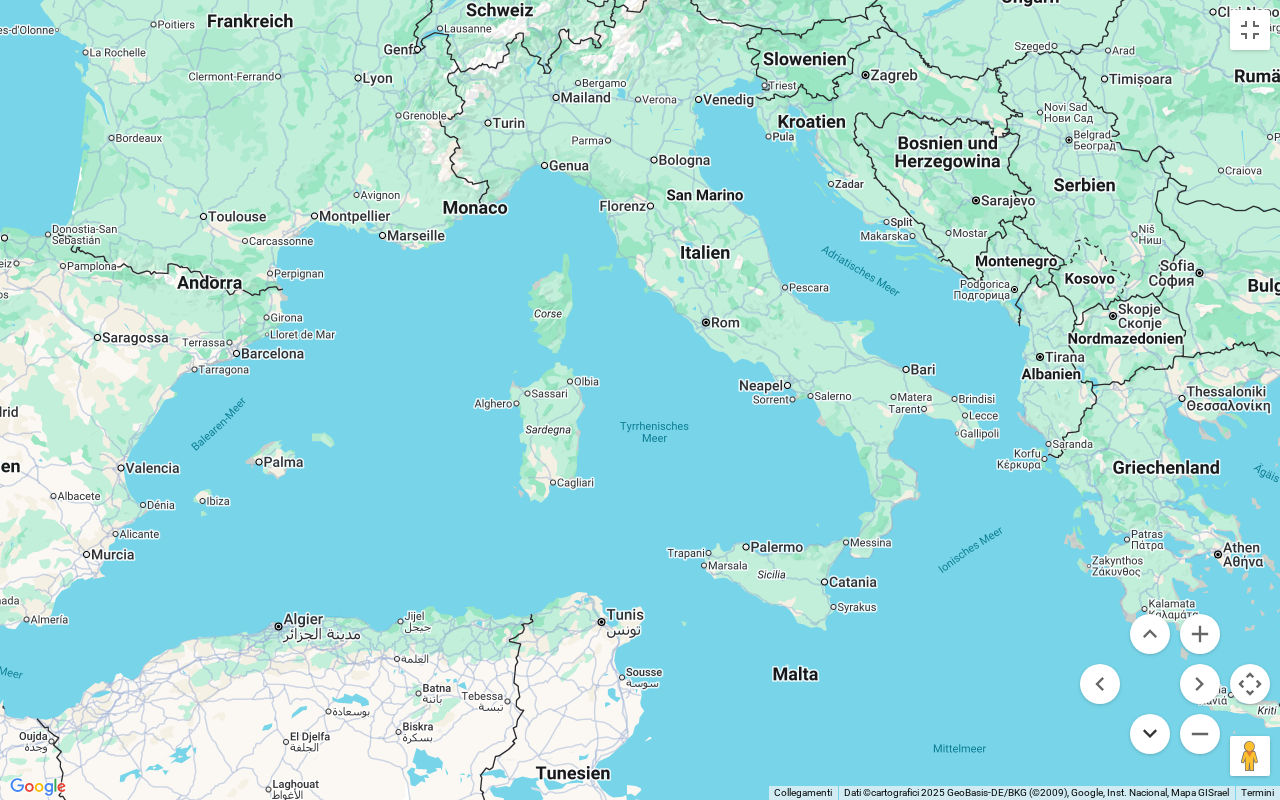 click at bounding box center (1150, 734) 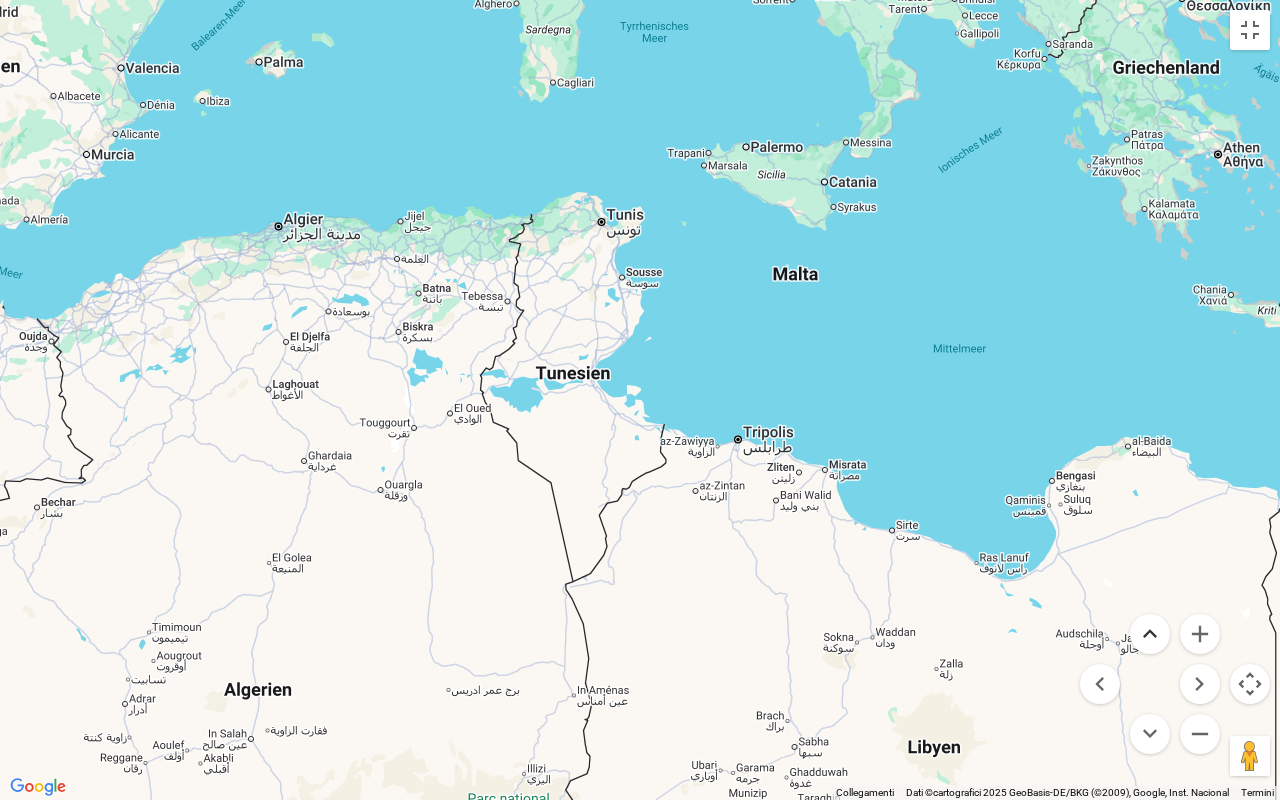 click at bounding box center (1150, 634) 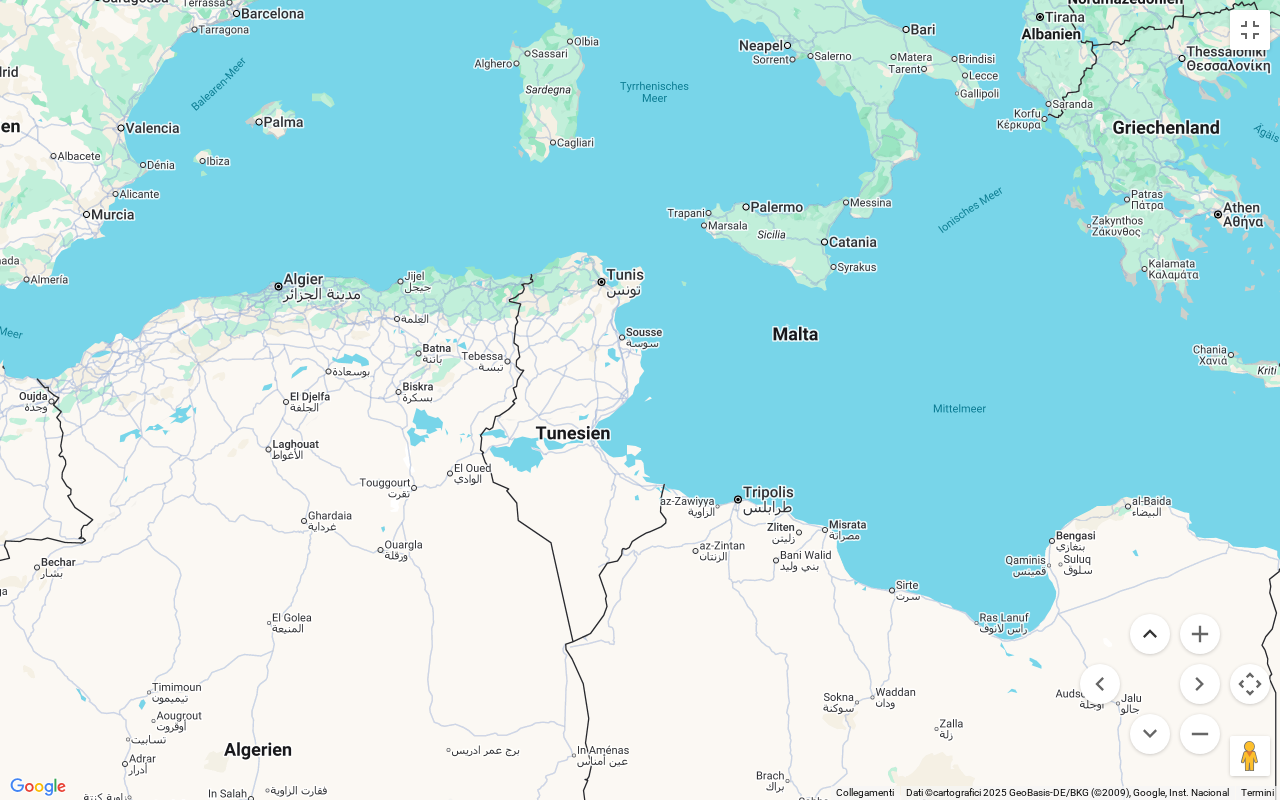 click at bounding box center (1150, 634) 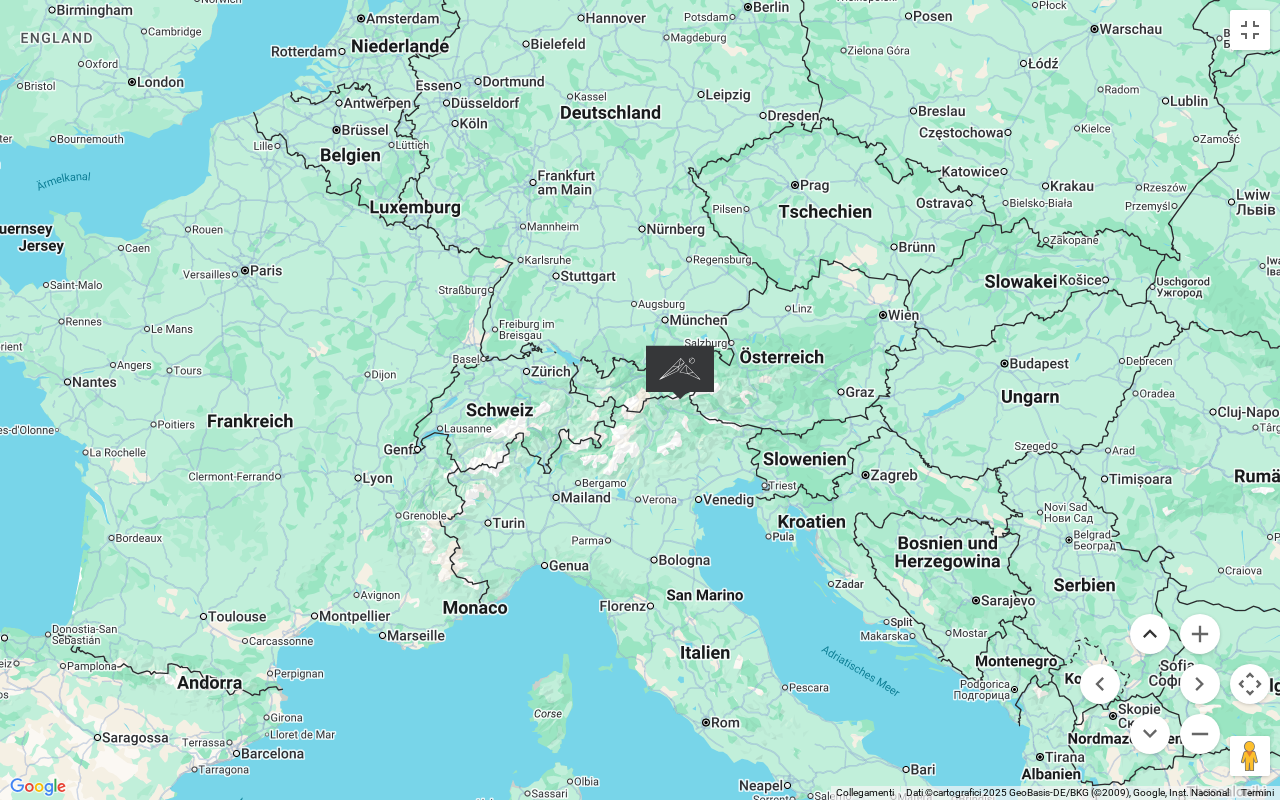 type 